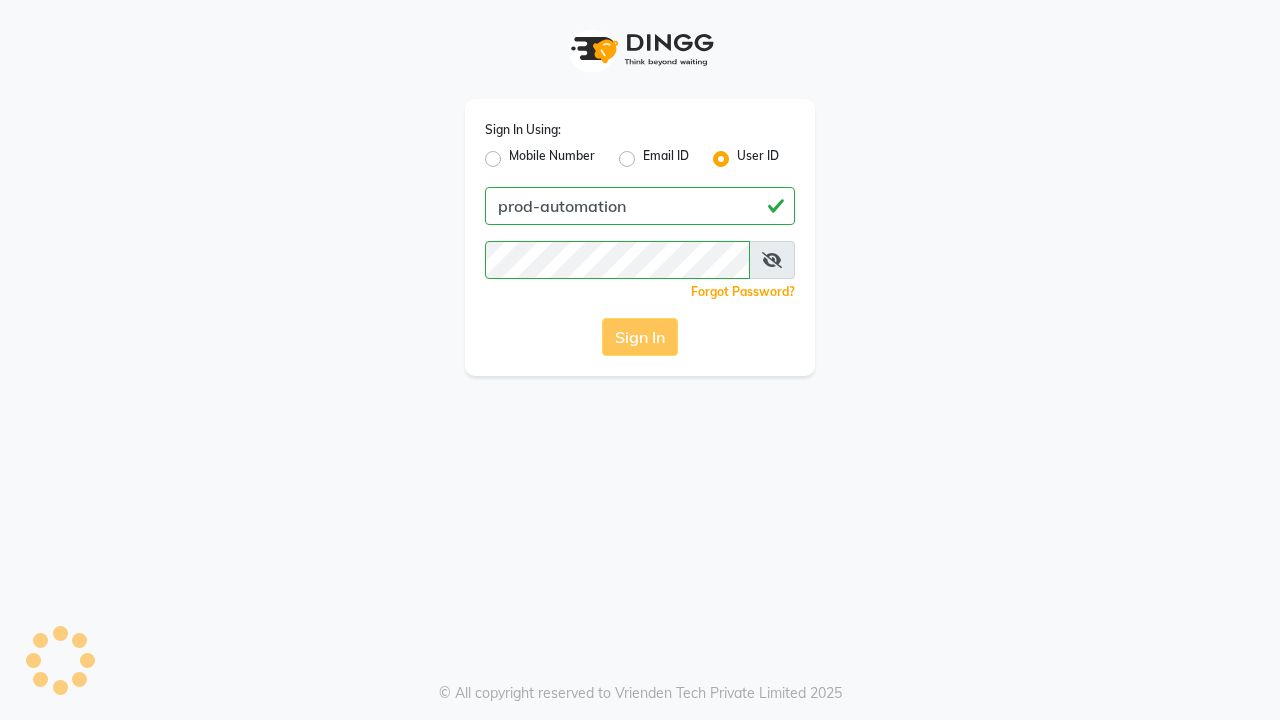 scroll, scrollTop: 0, scrollLeft: 0, axis: both 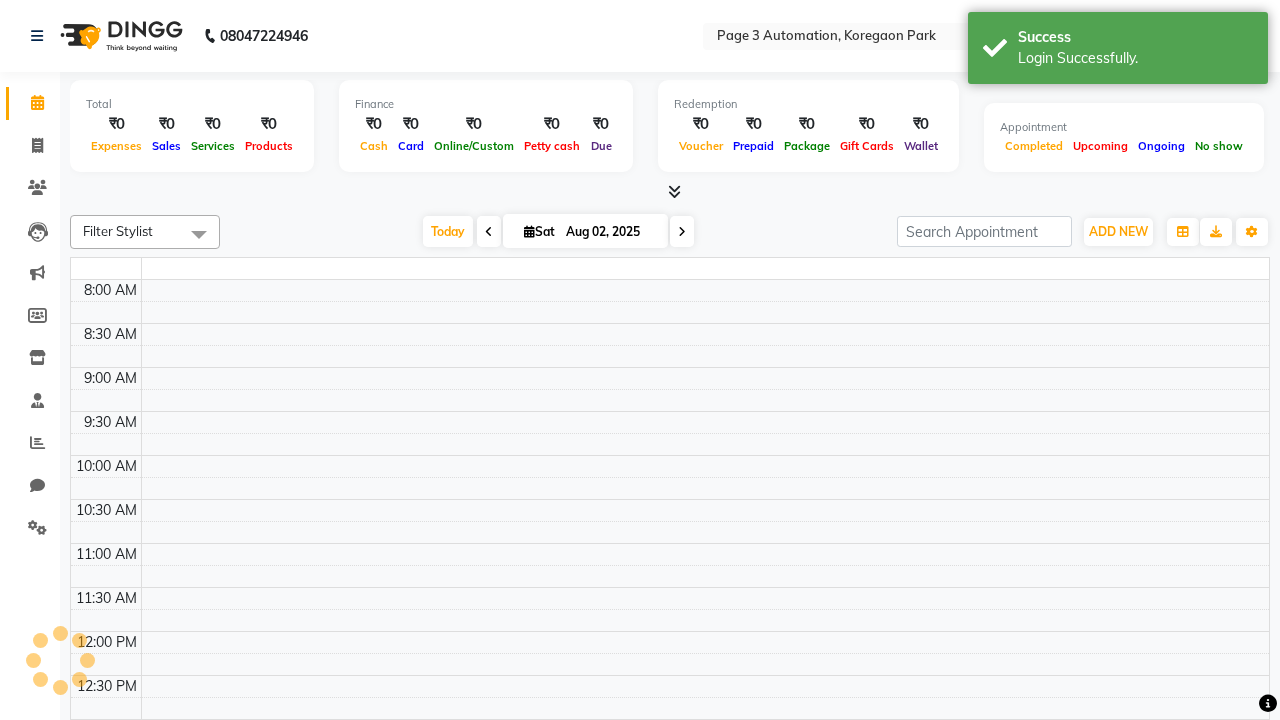 select on "en" 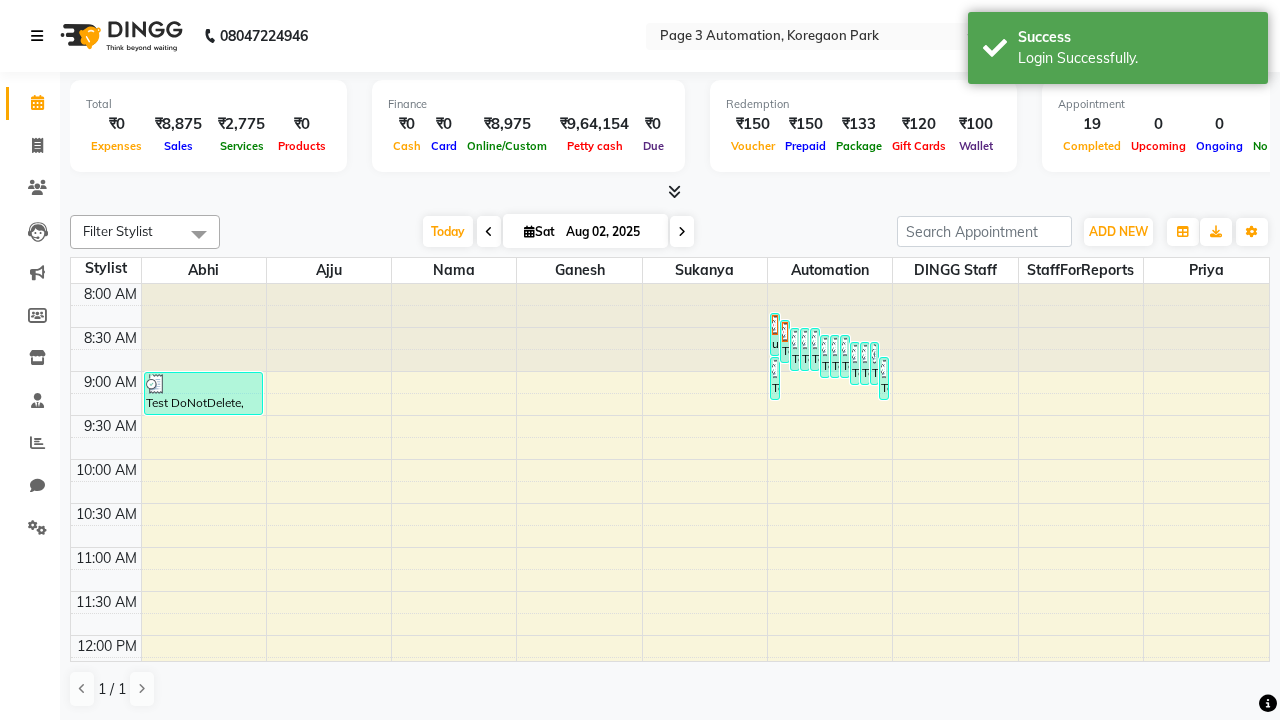 click at bounding box center [37, 36] 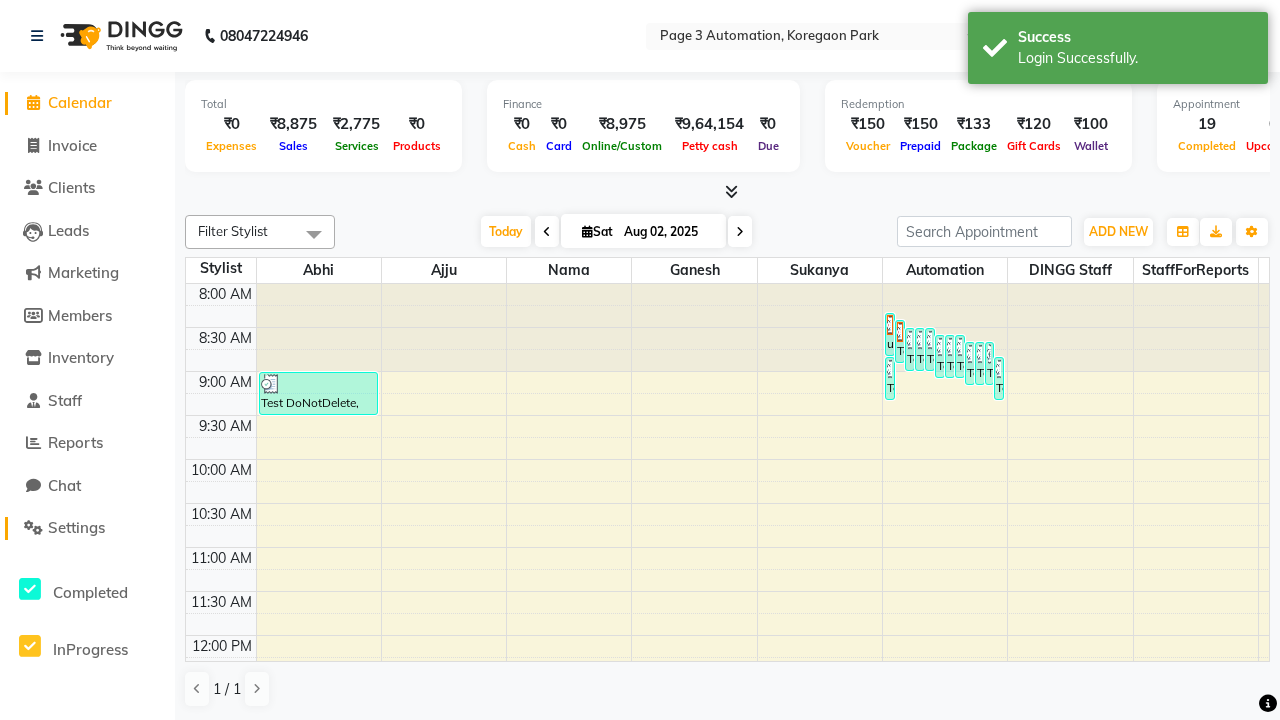 click on "Settings" 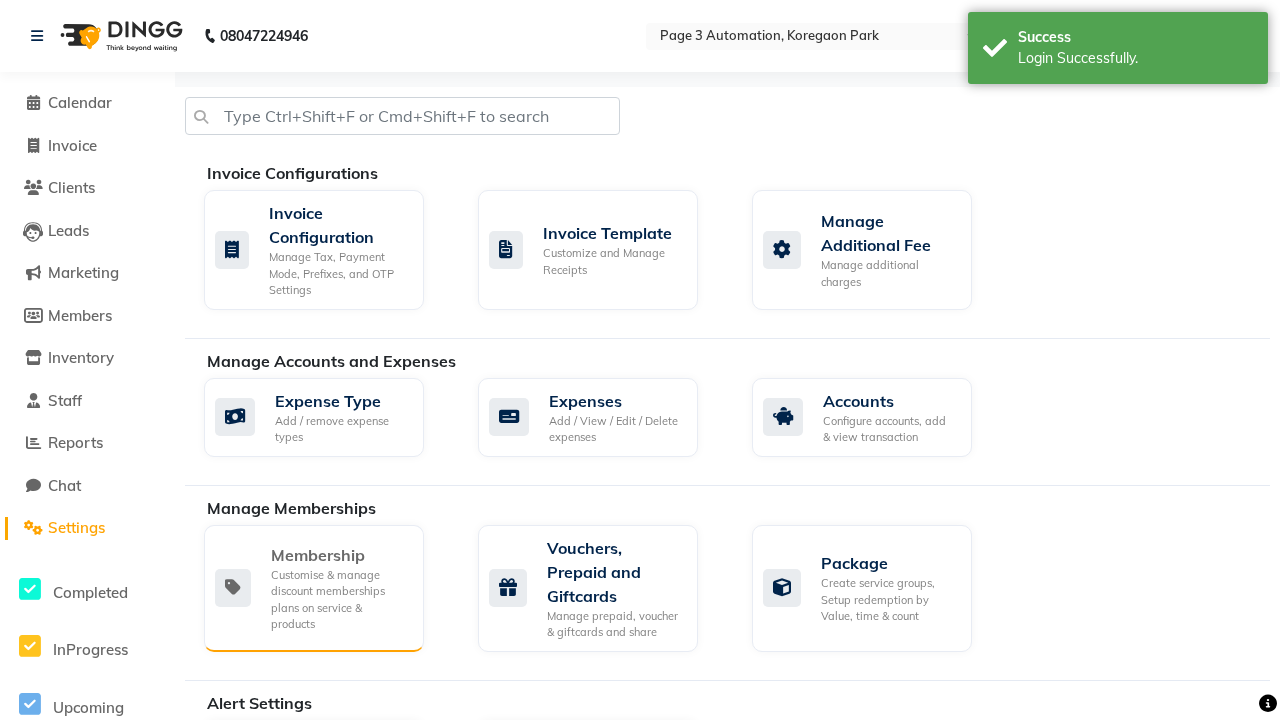 click on "Membership" 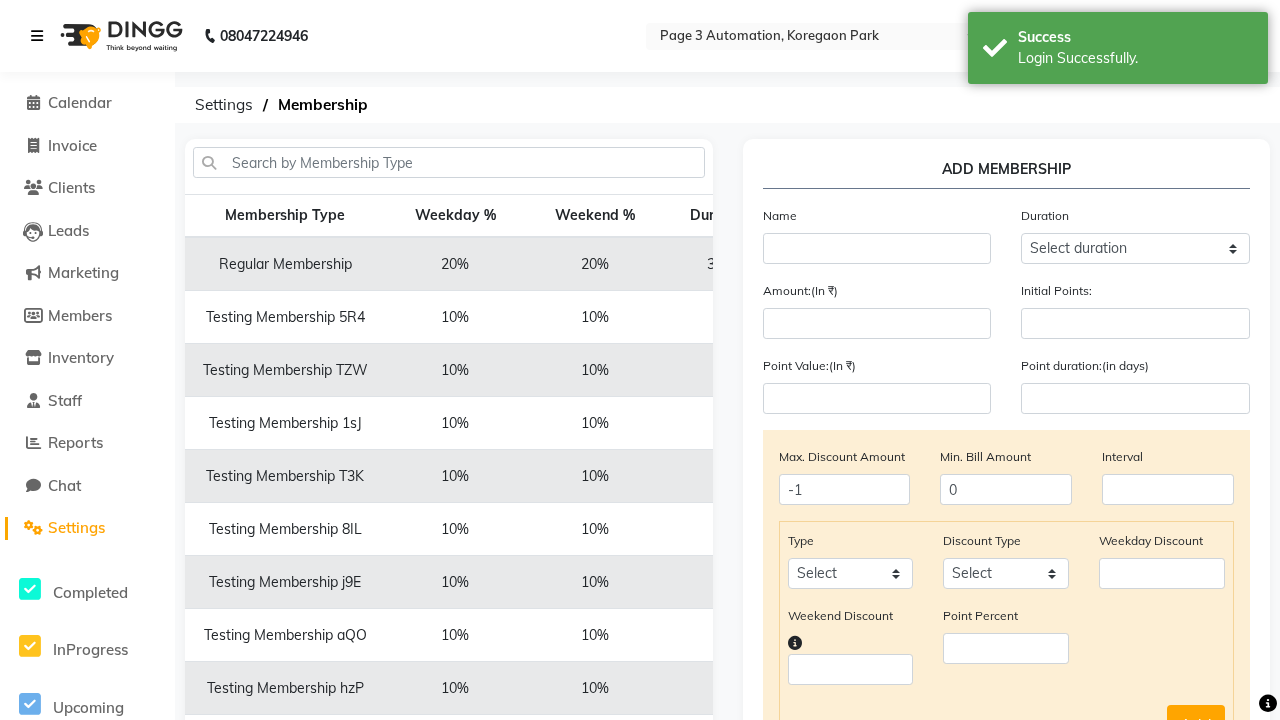 click at bounding box center [37, 36] 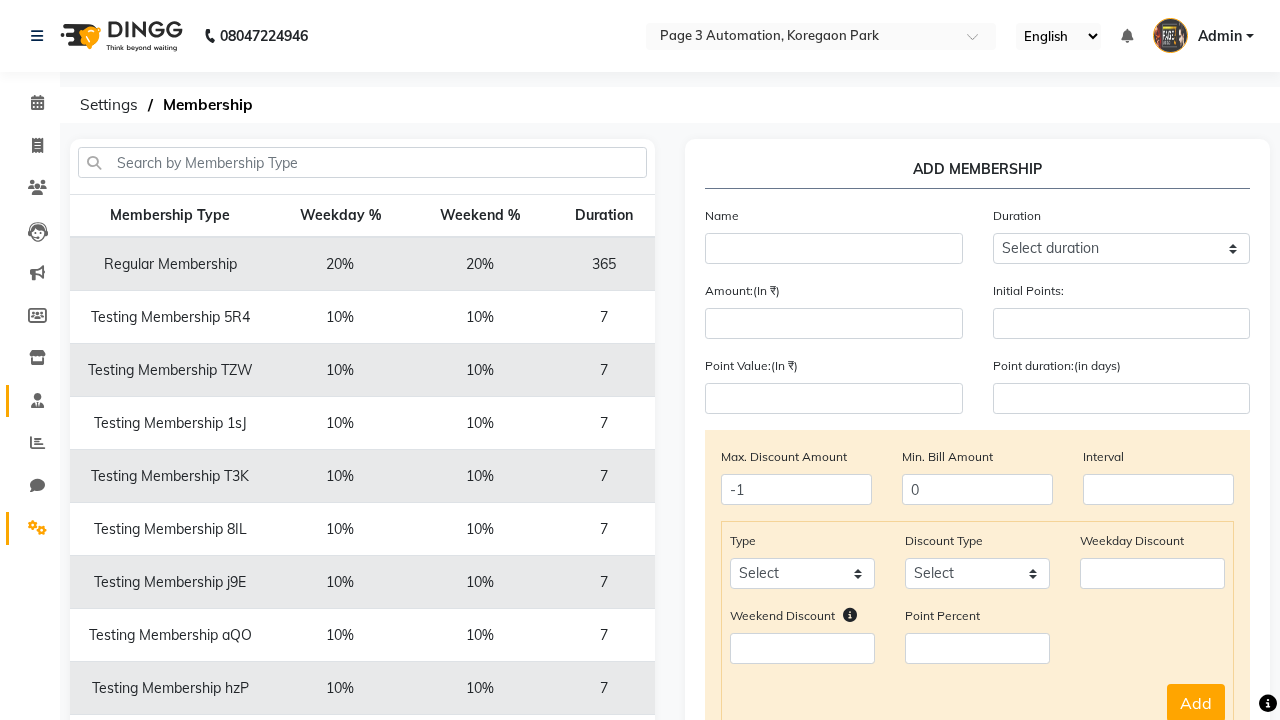click 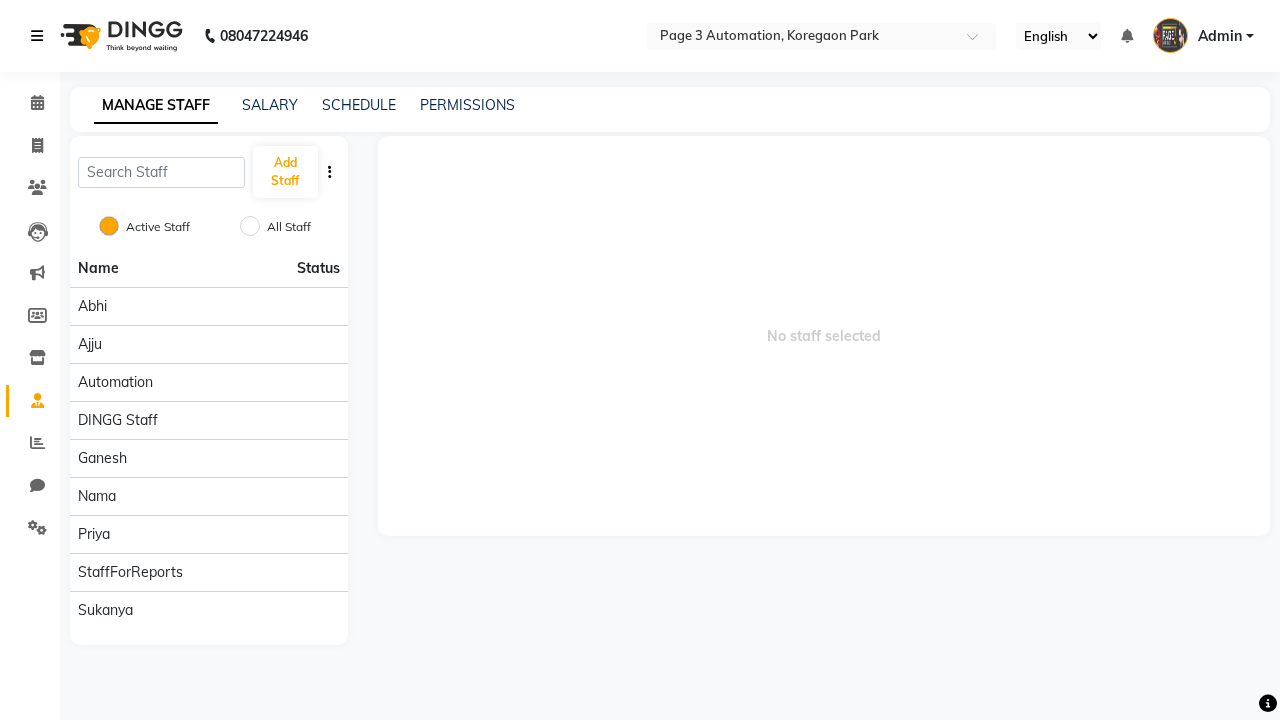 click at bounding box center (37, 36) 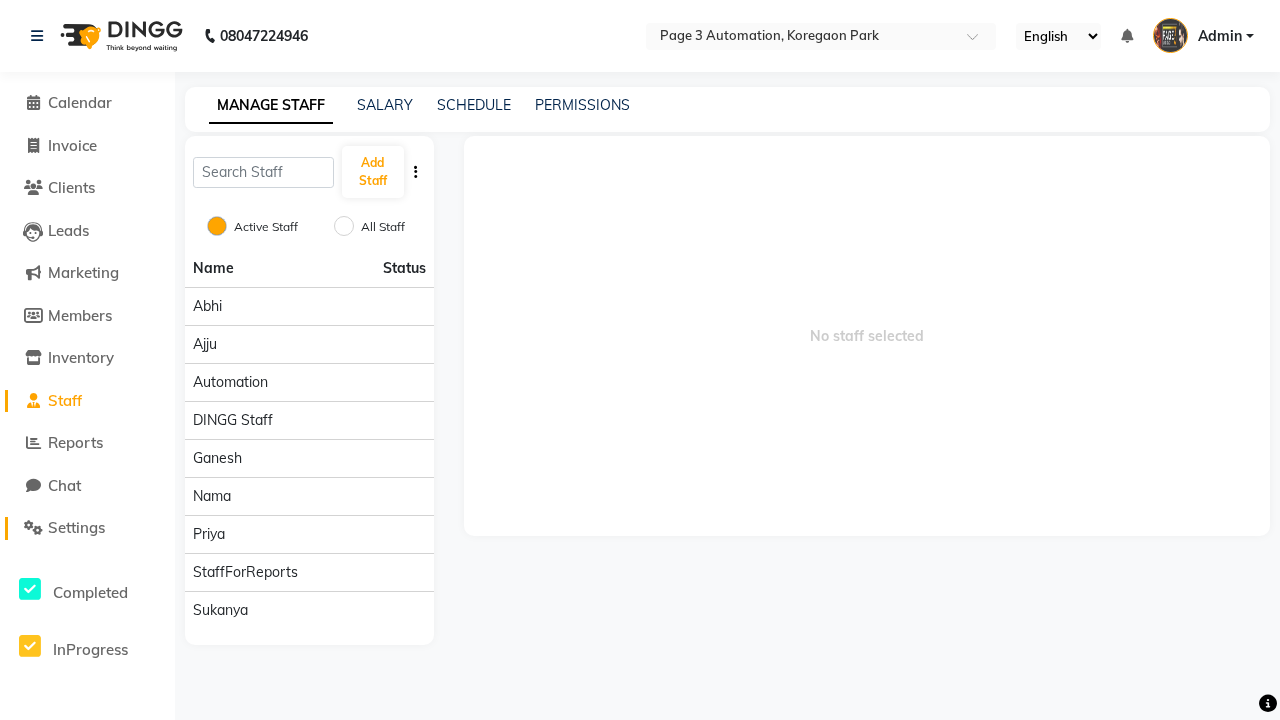 click on "Settings" 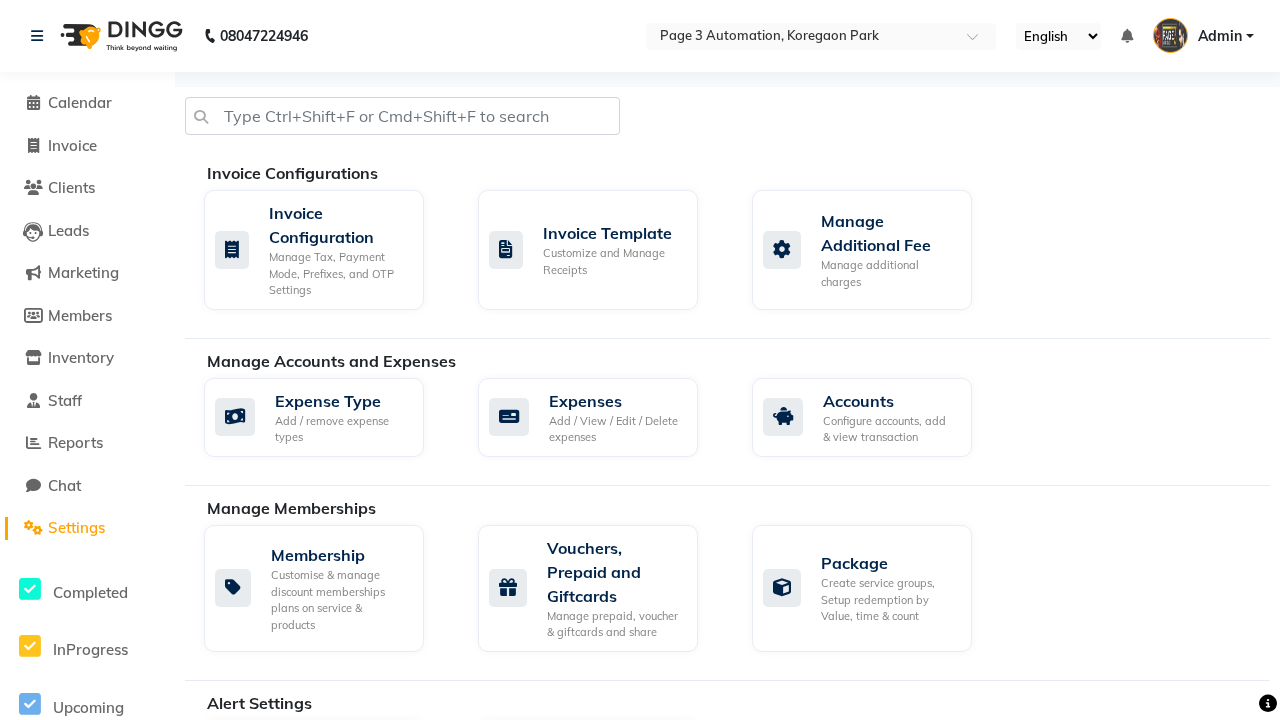 click on "Data Import" 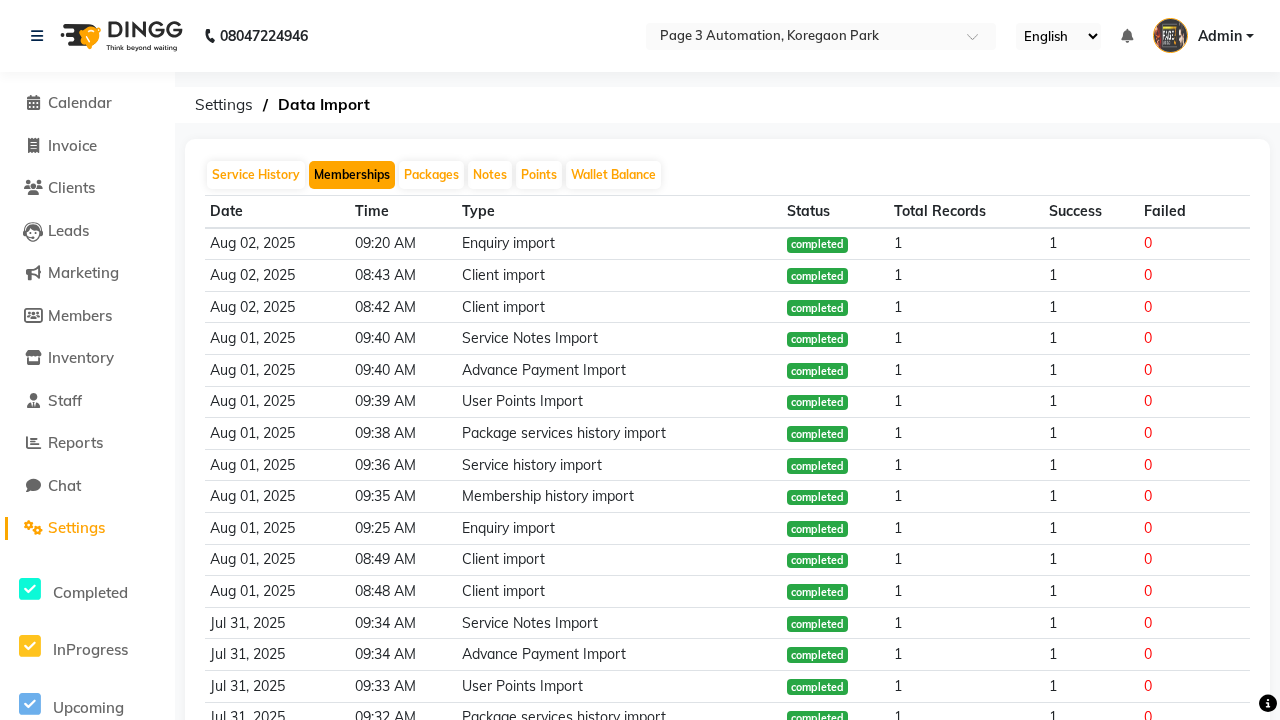 click on "Memberships" 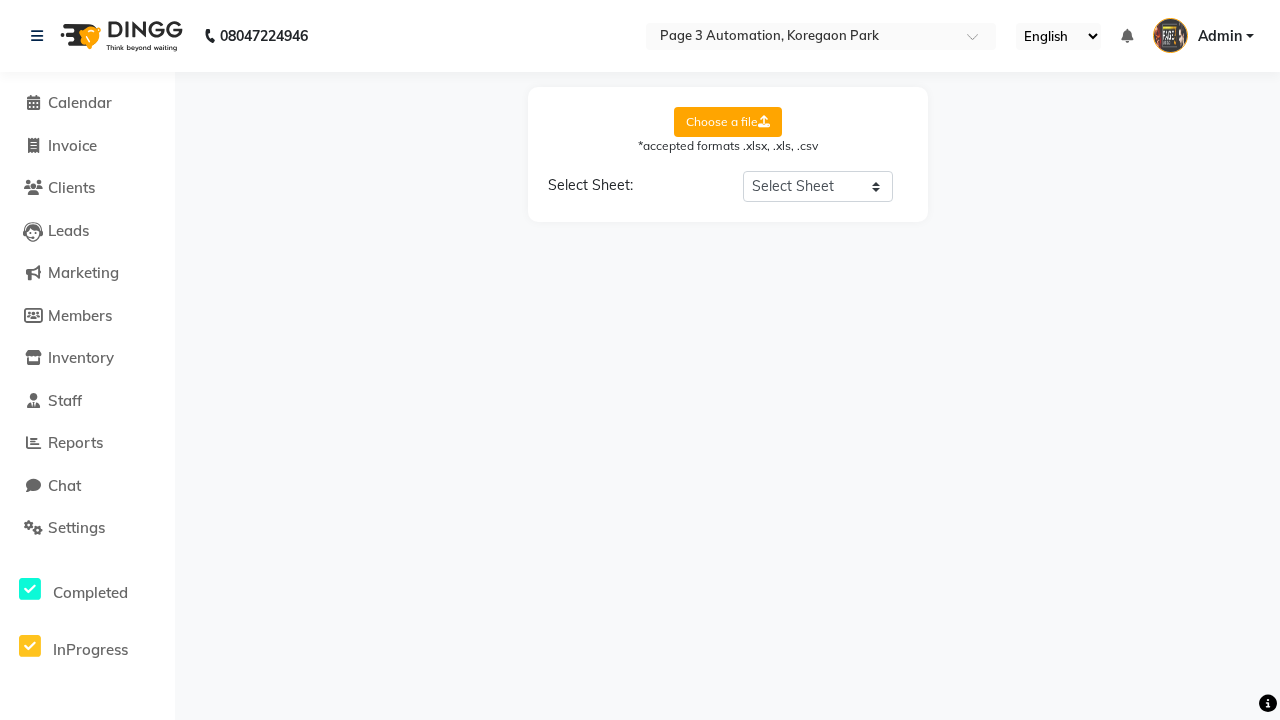 select on "Sheet1" 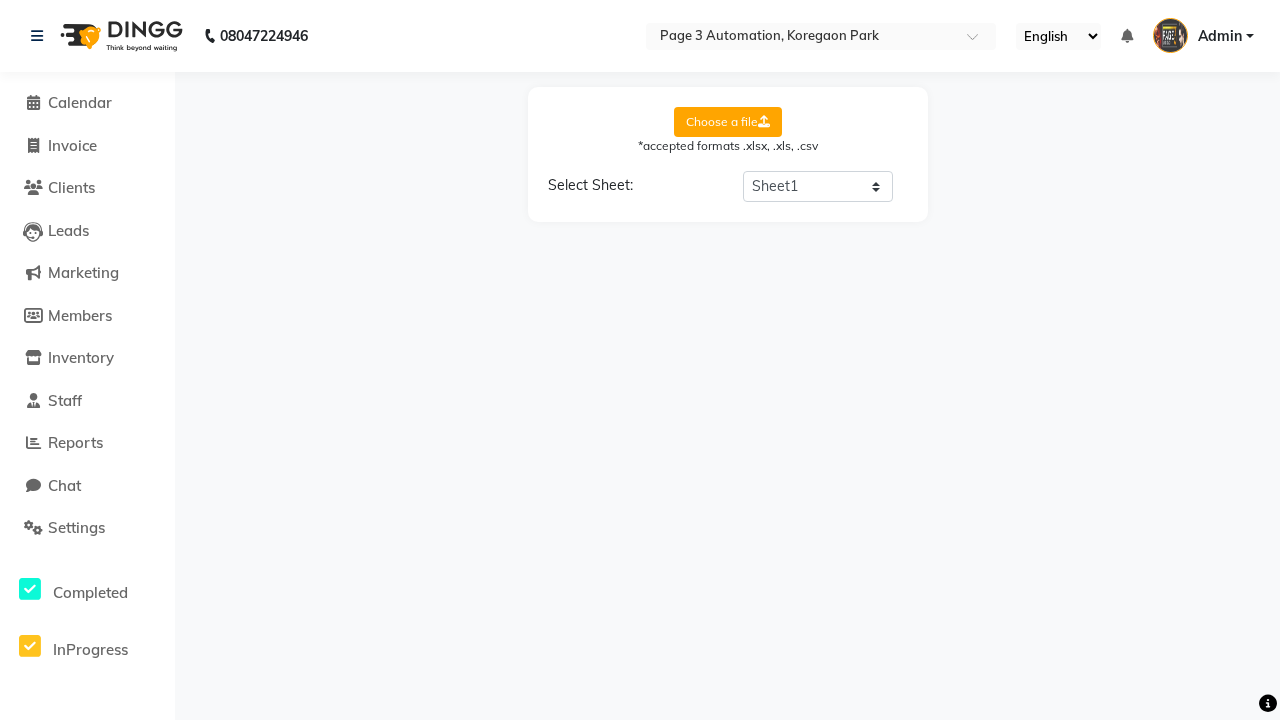 select on "Client Name" 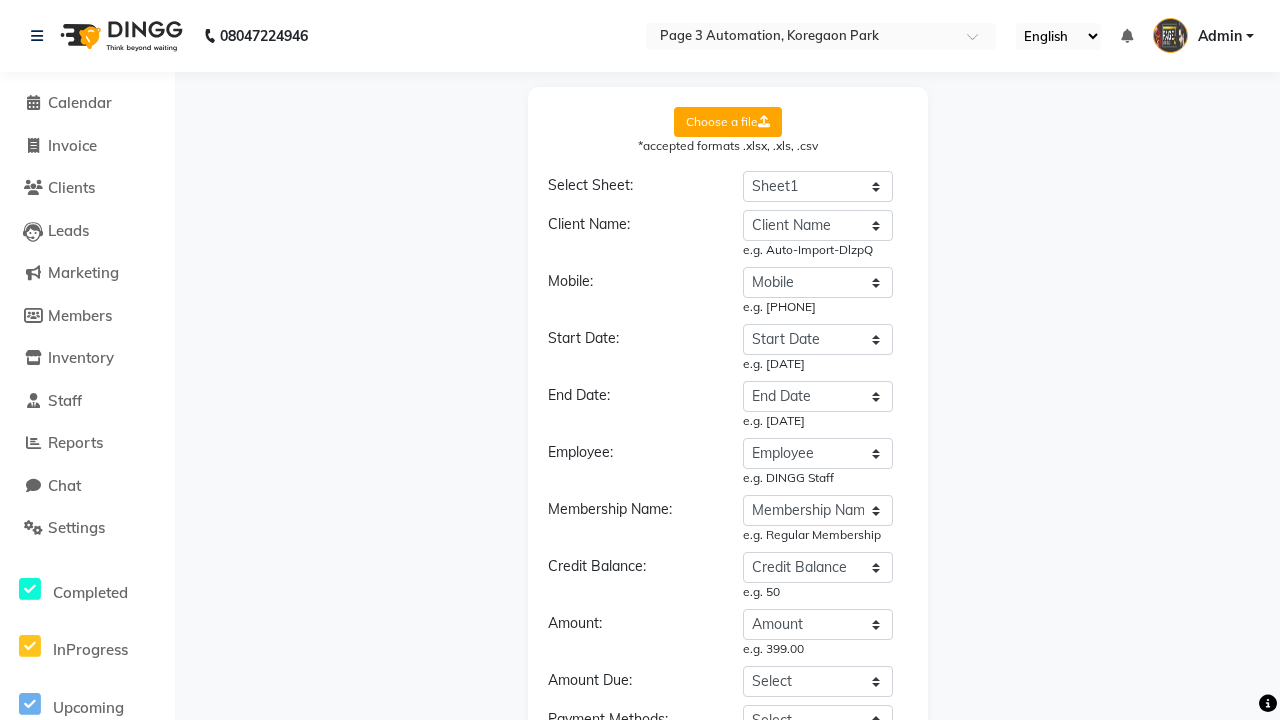 select on "DD/MM/YYYY" 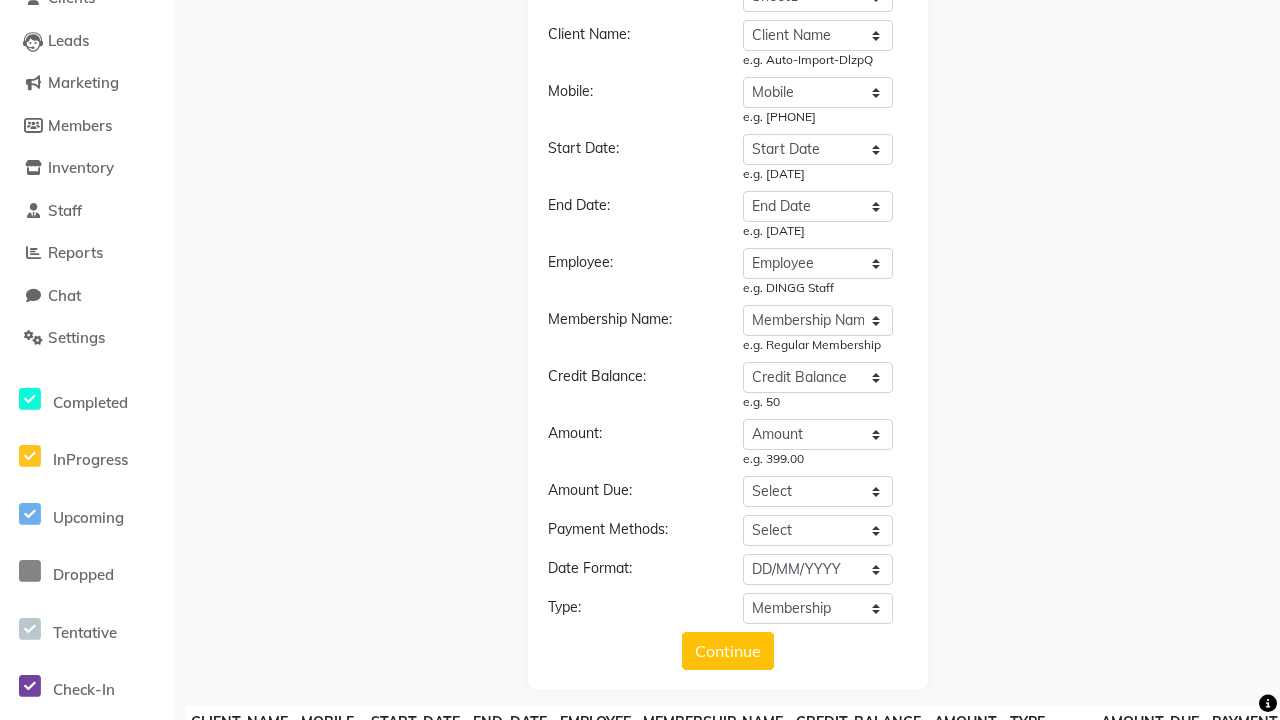 click on "Upload" 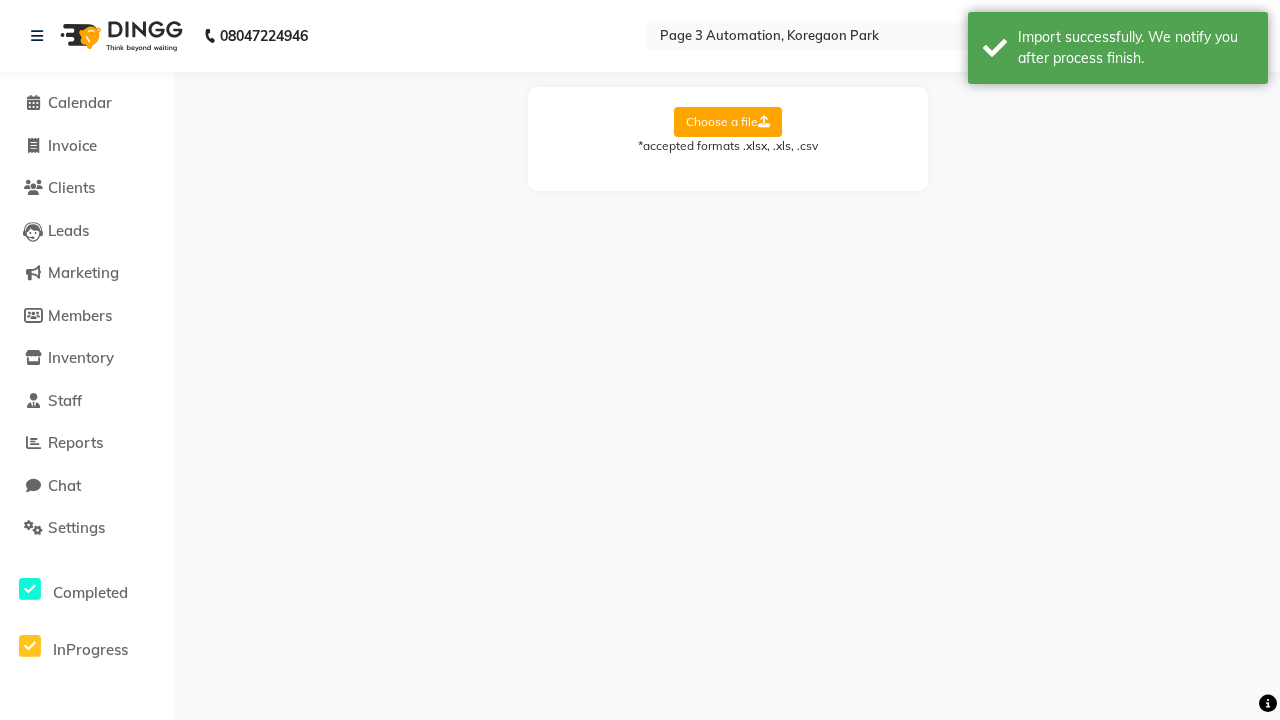 scroll, scrollTop: 0, scrollLeft: 0, axis: both 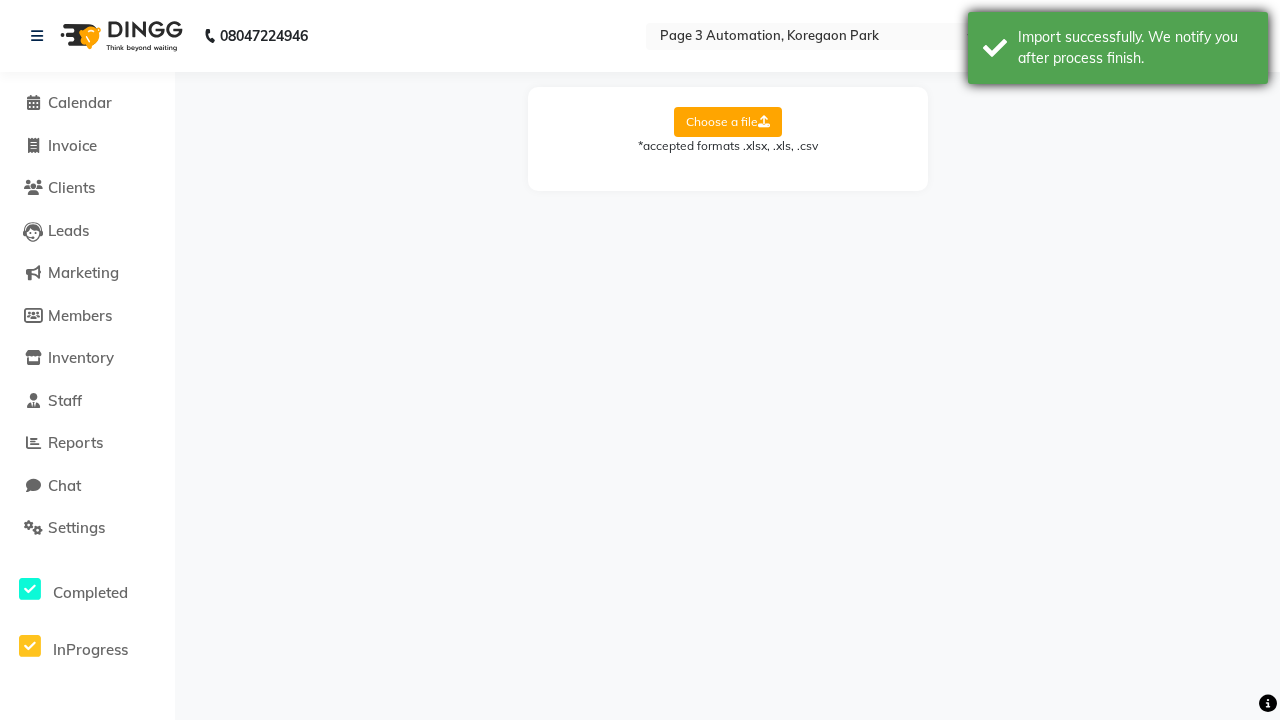 click on "Import successfully. We notify you after process finish." at bounding box center [1135, 48] 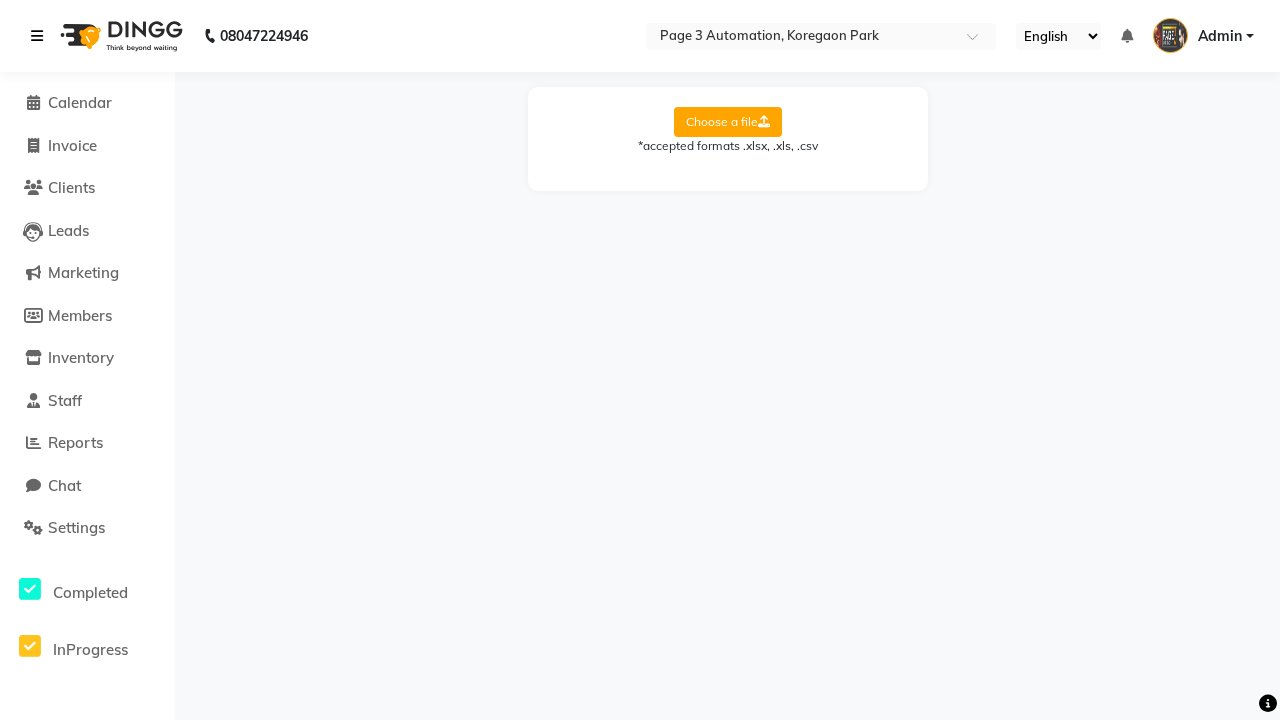 click at bounding box center (37, 36) 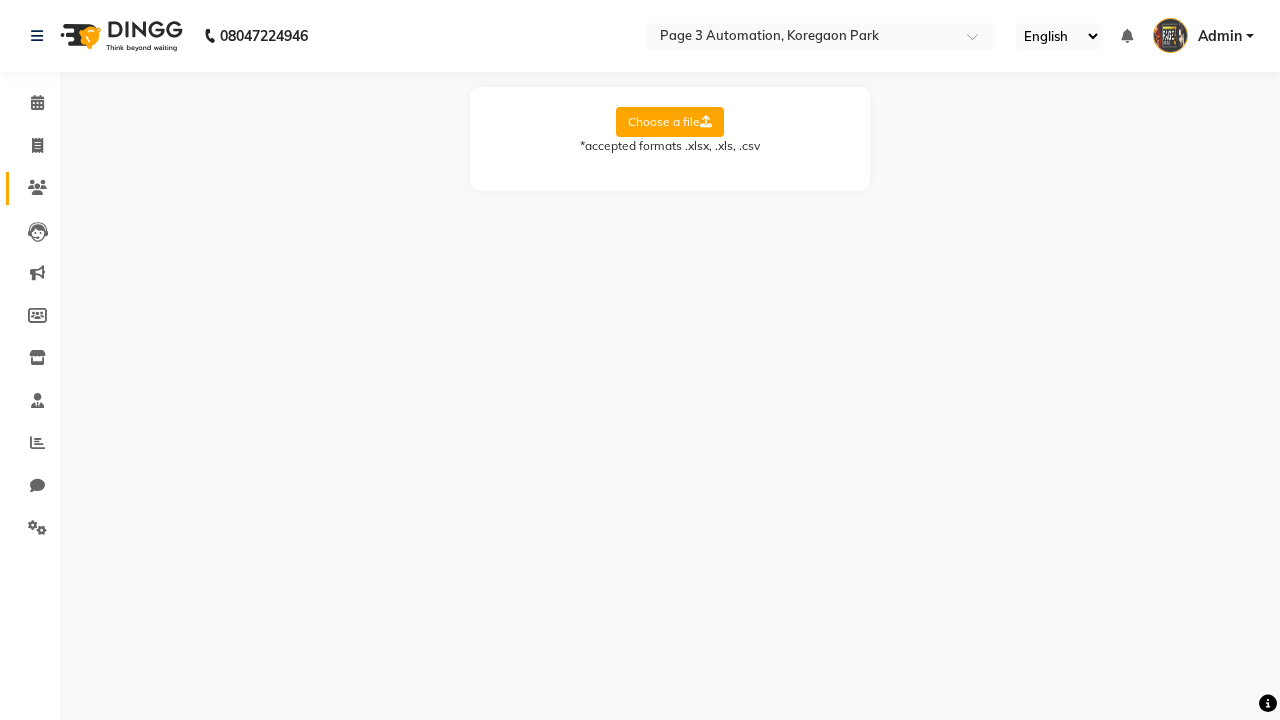 click 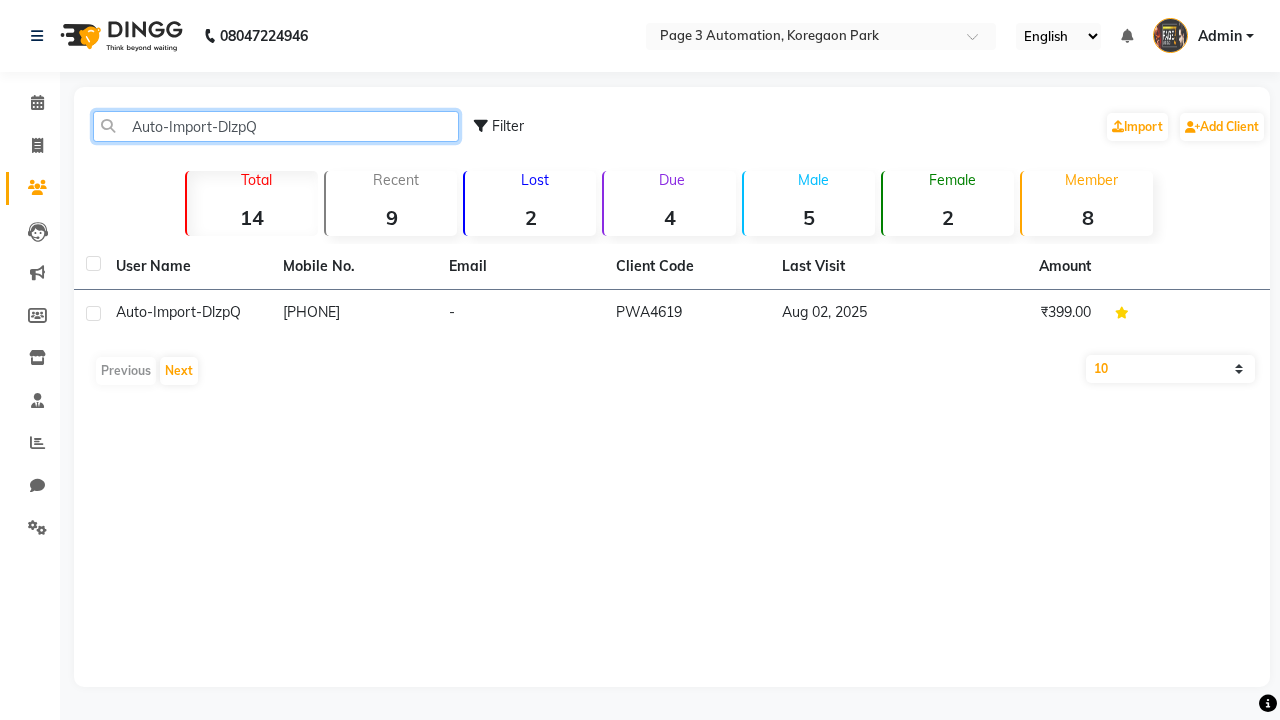type on "Auto-Import-DlzpQ" 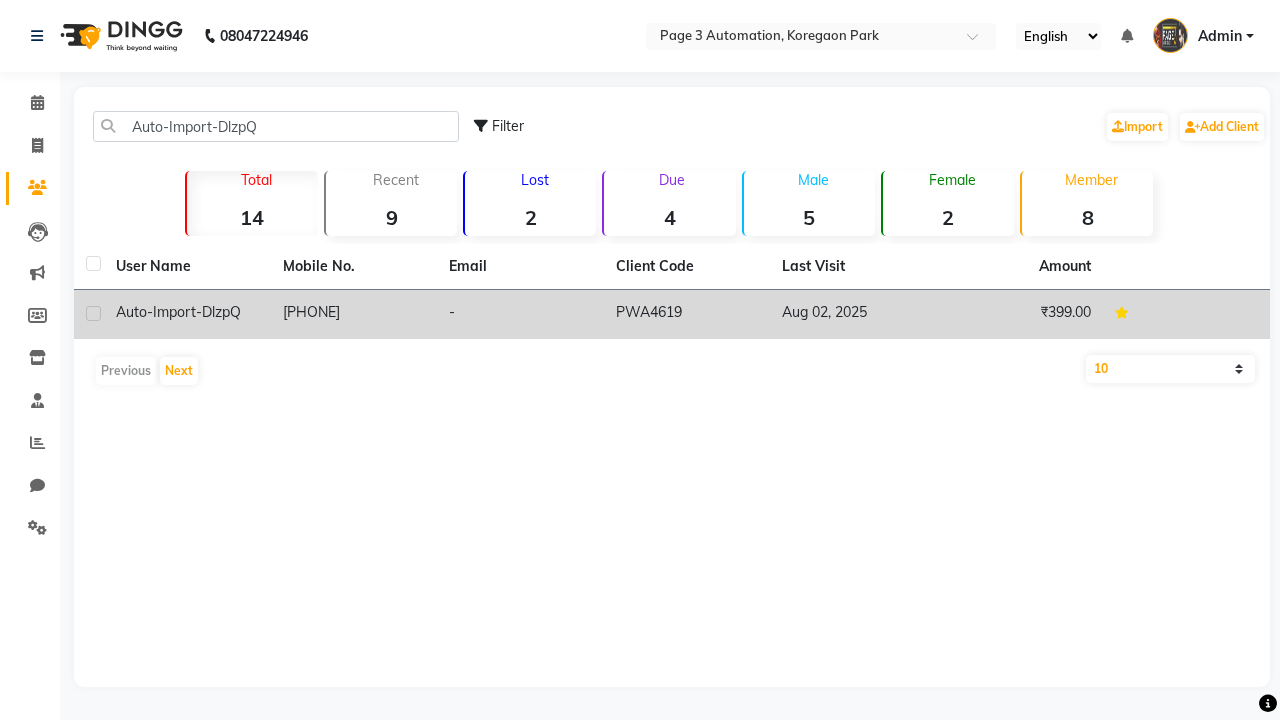 click on "PWA4619" 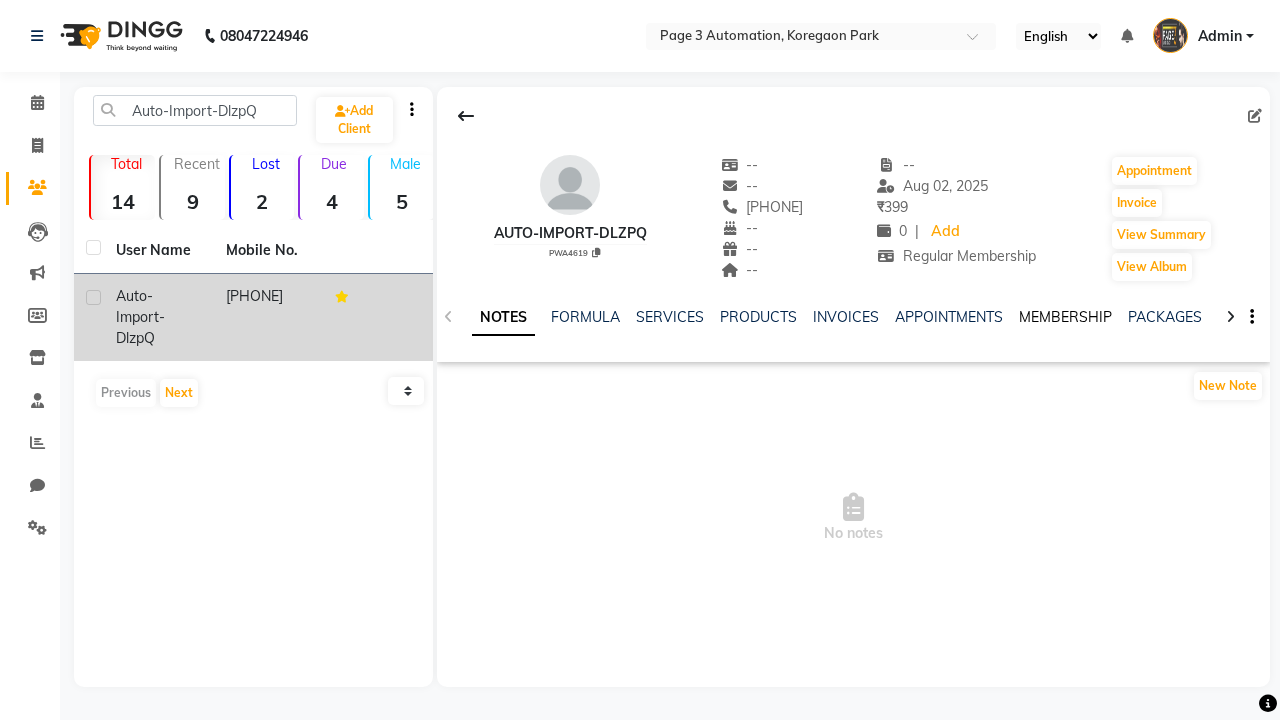 click on "MEMBERSHIP" 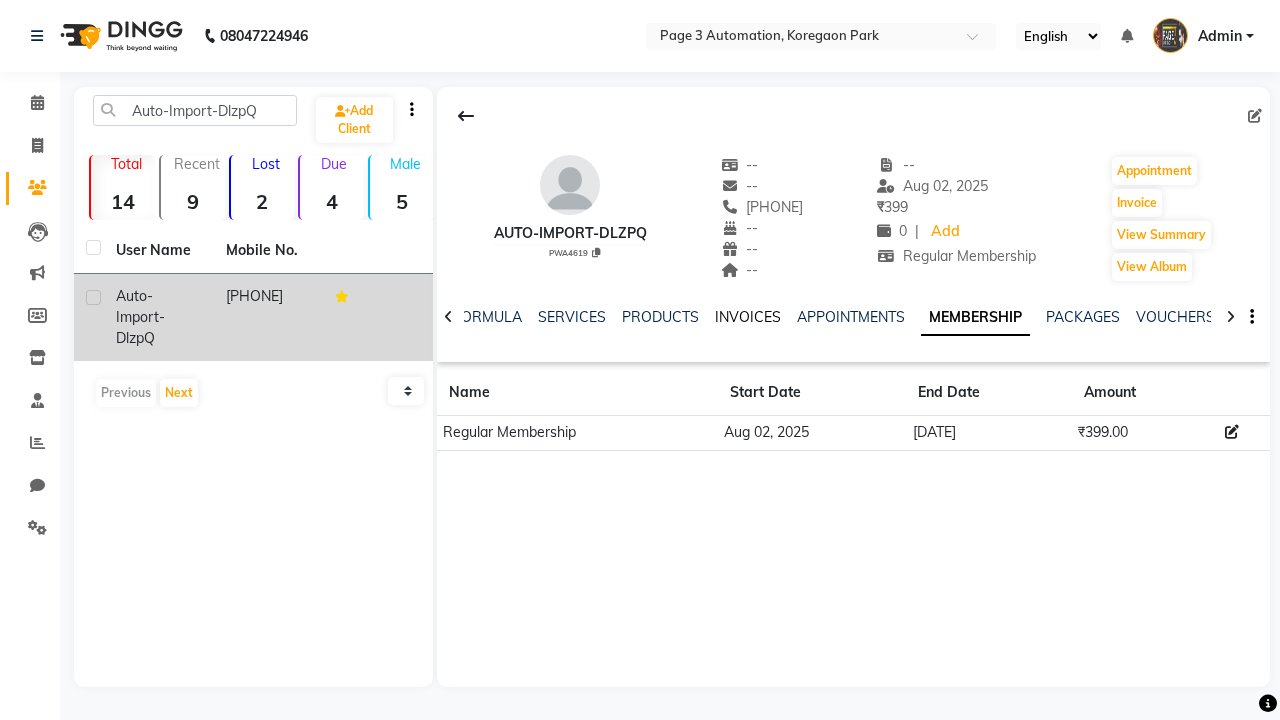 click on "INVOICES" 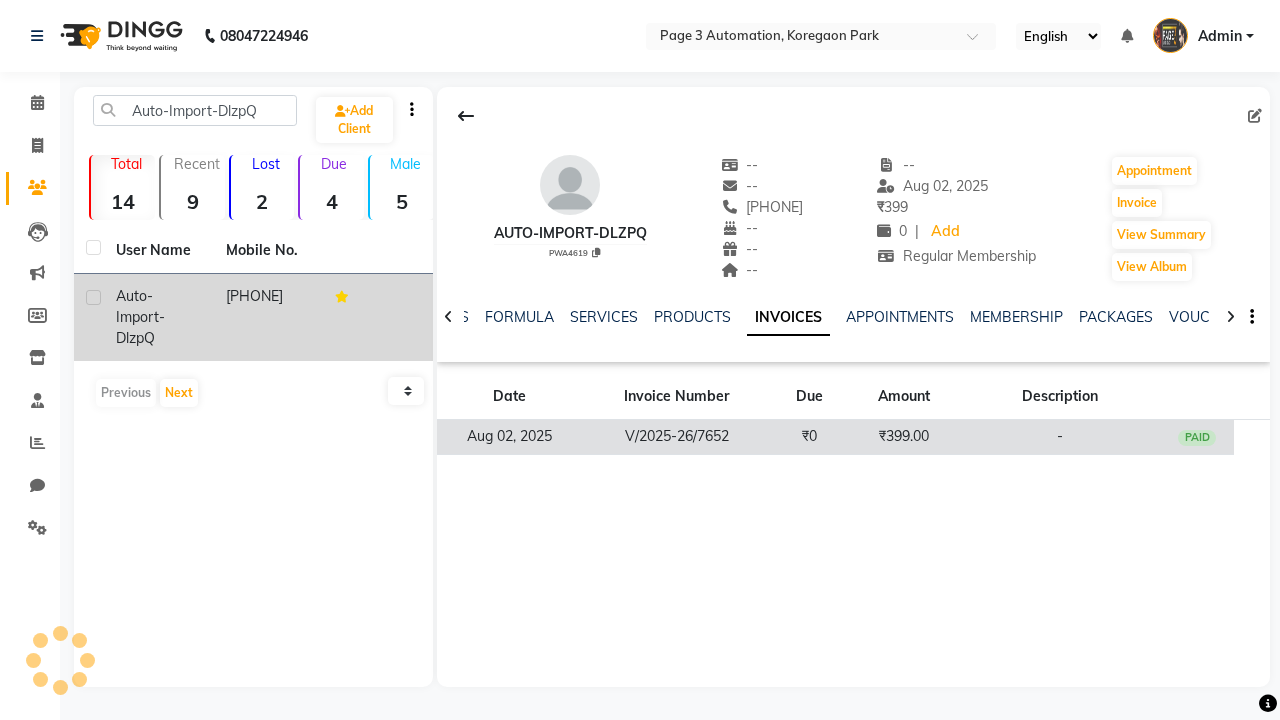 click on "₹399.00" 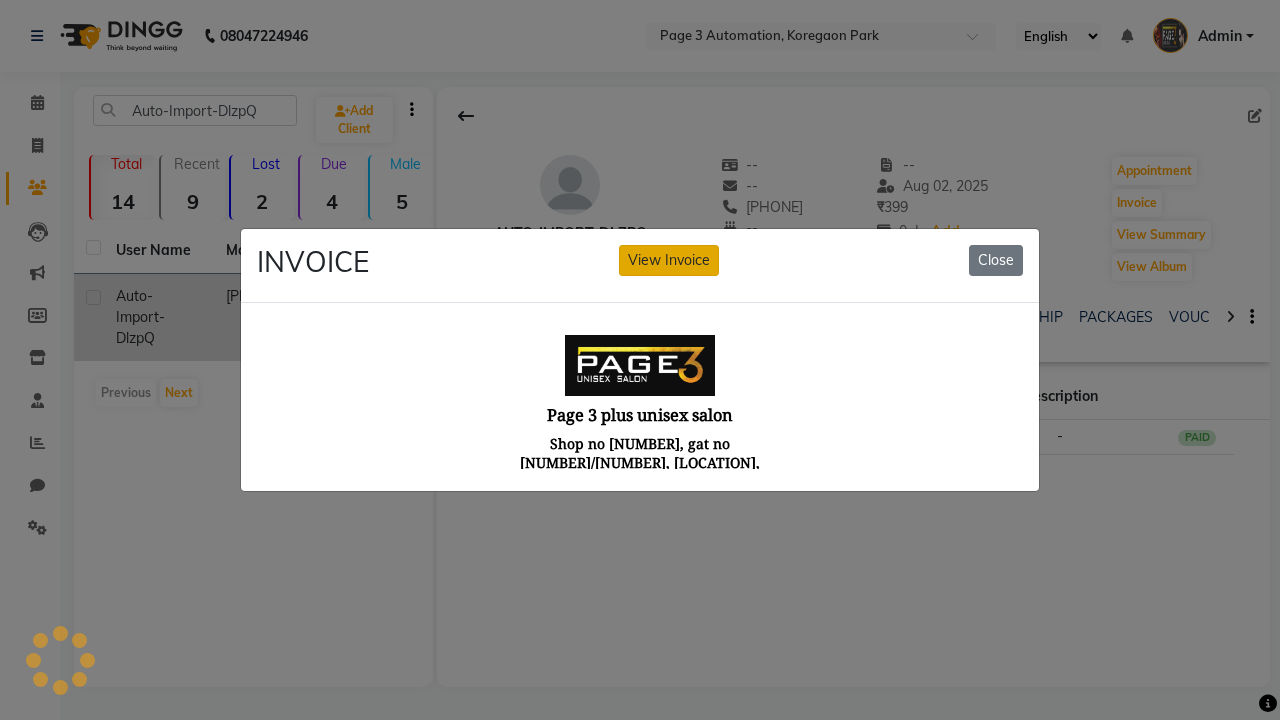 click on "View Invoice" 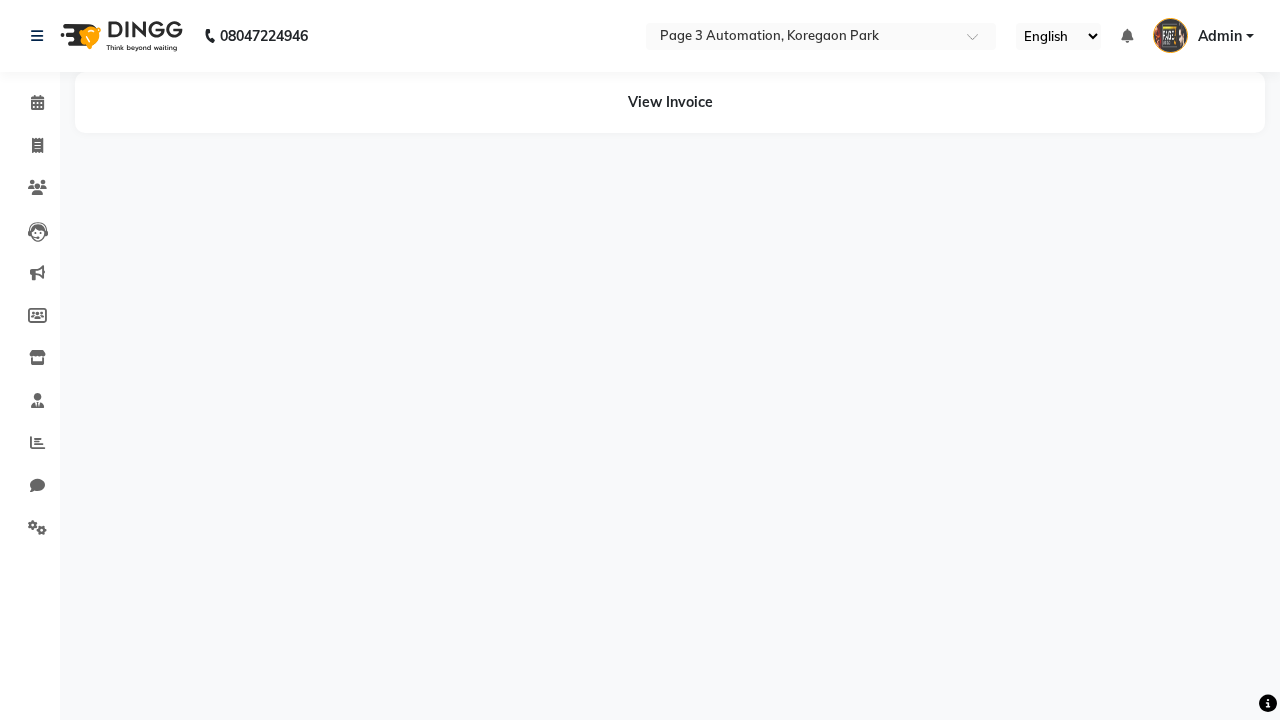 scroll, scrollTop: 0, scrollLeft: 0, axis: both 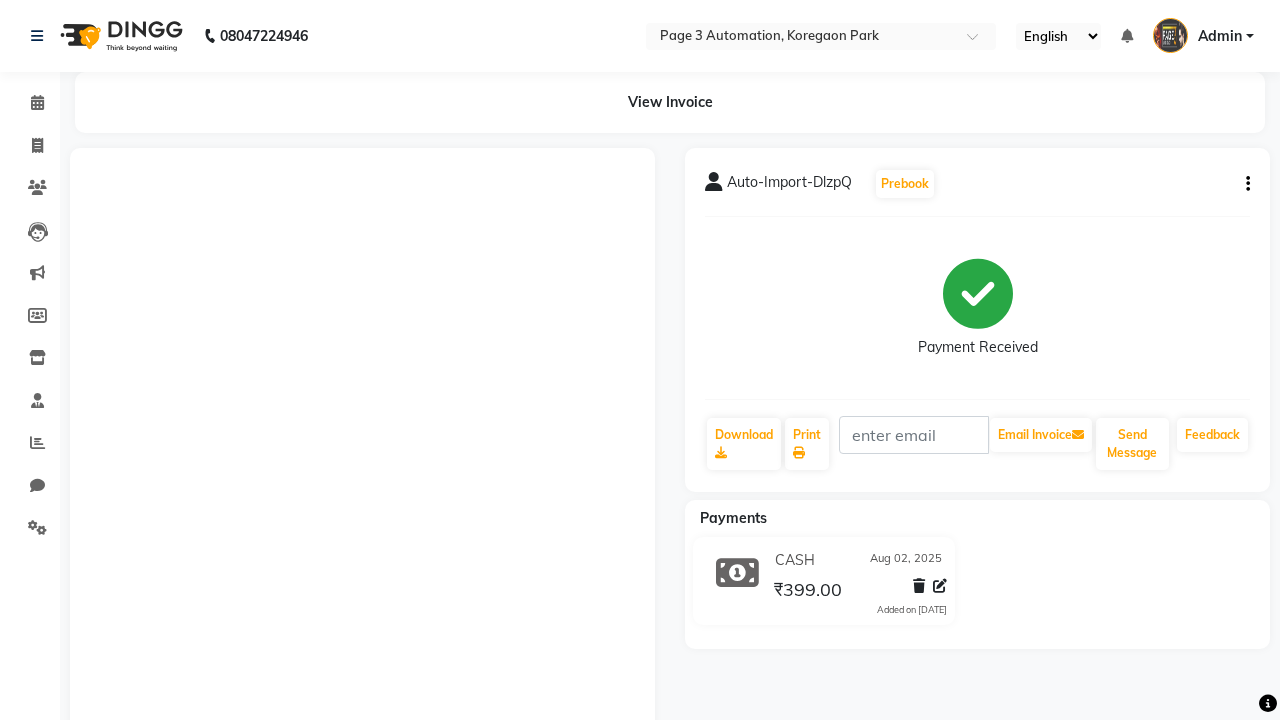 click 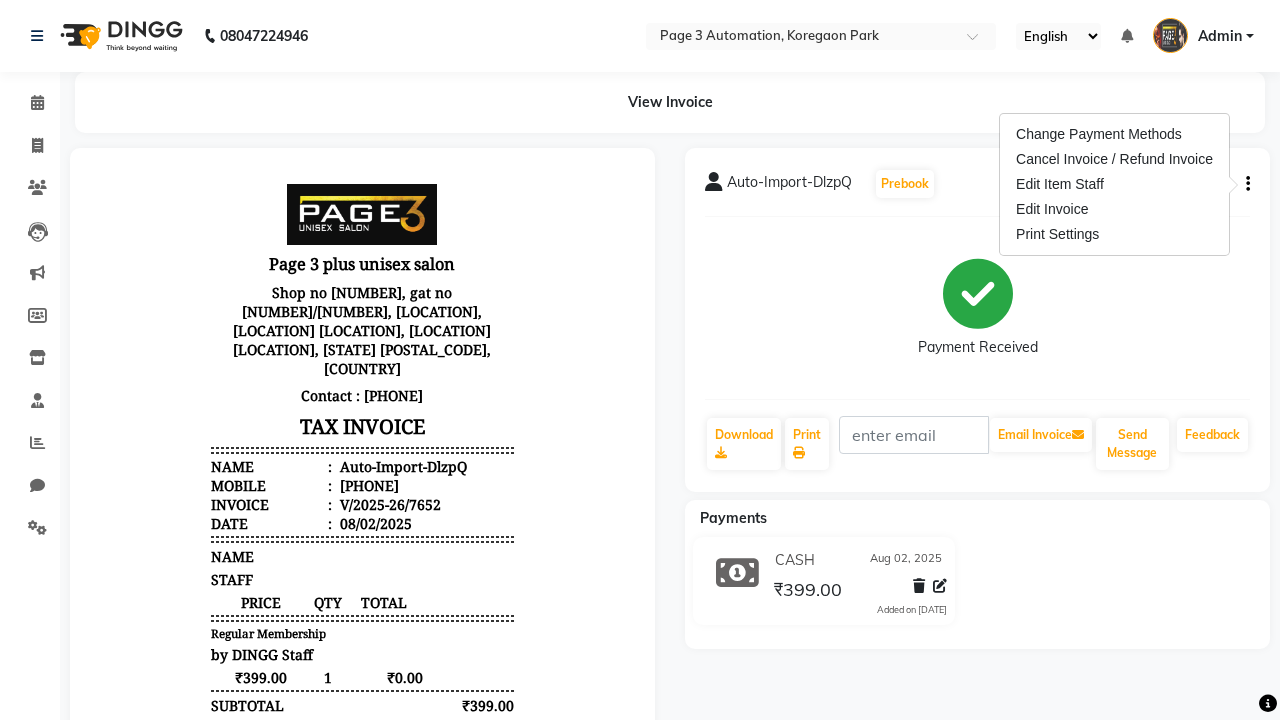 scroll, scrollTop: 0, scrollLeft: 0, axis: both 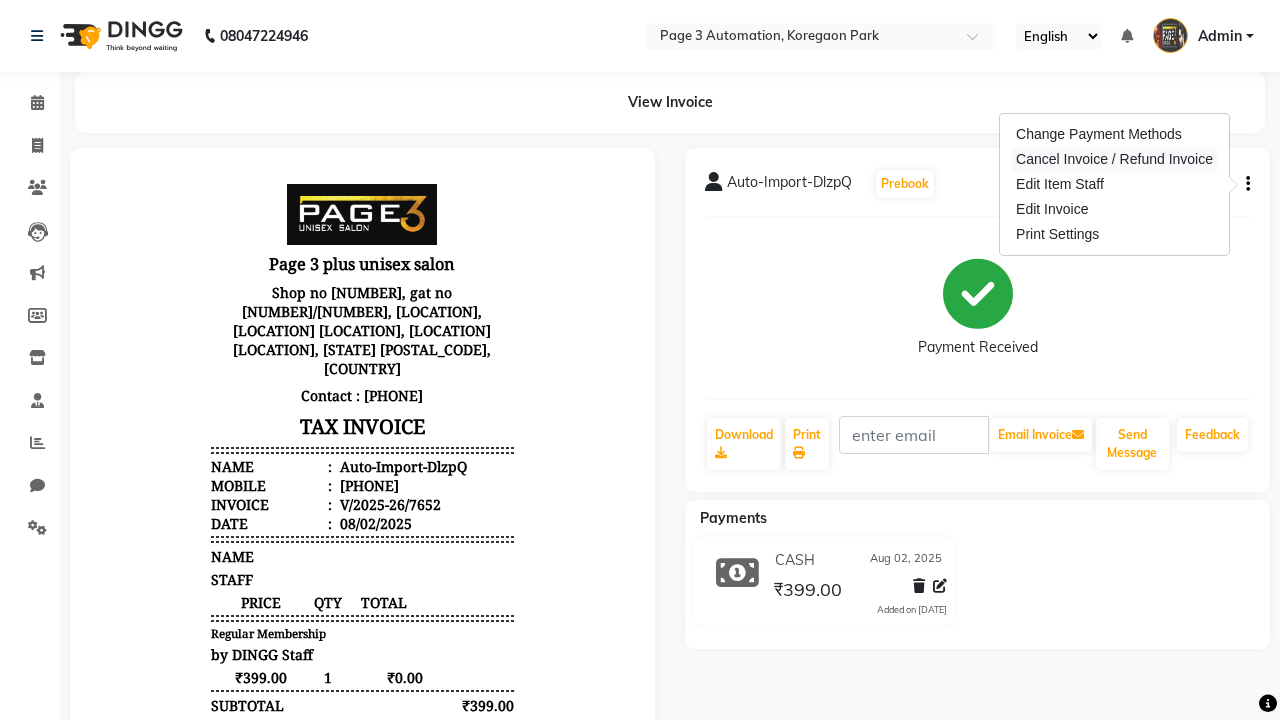 click on "Cancel Invoice / Refund Invoice" at bounding box center (1114, 159) 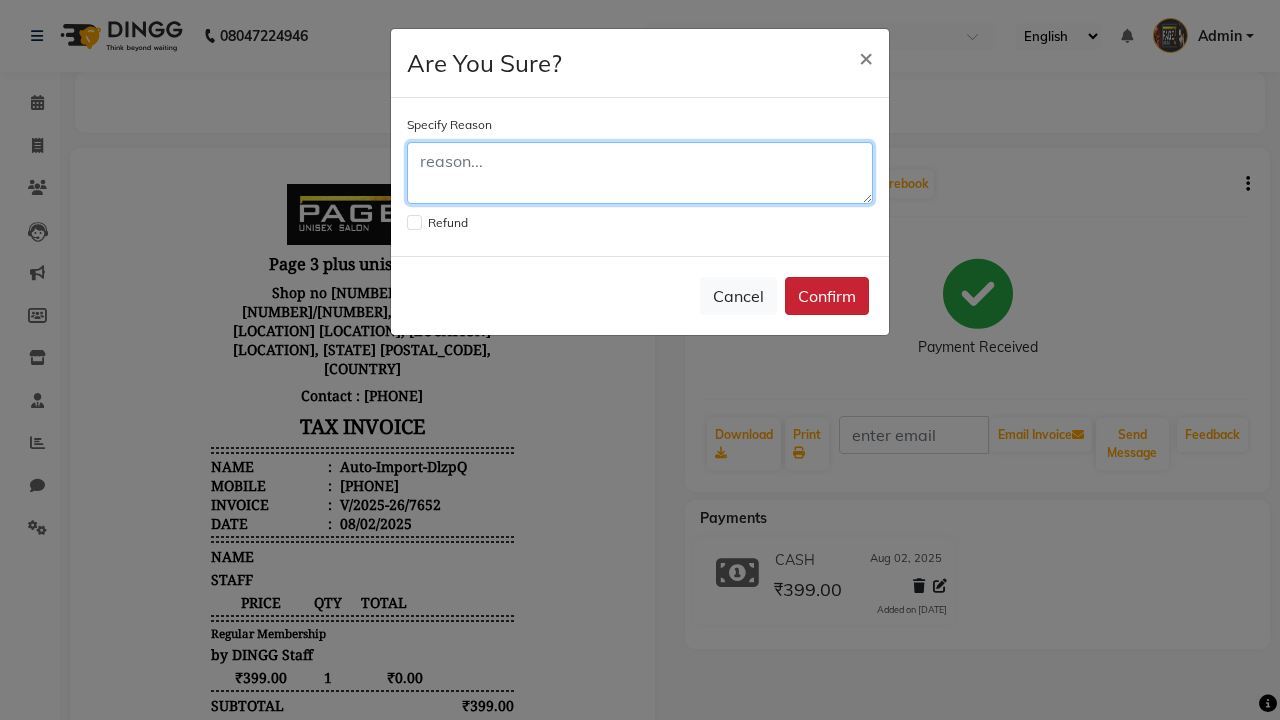 click 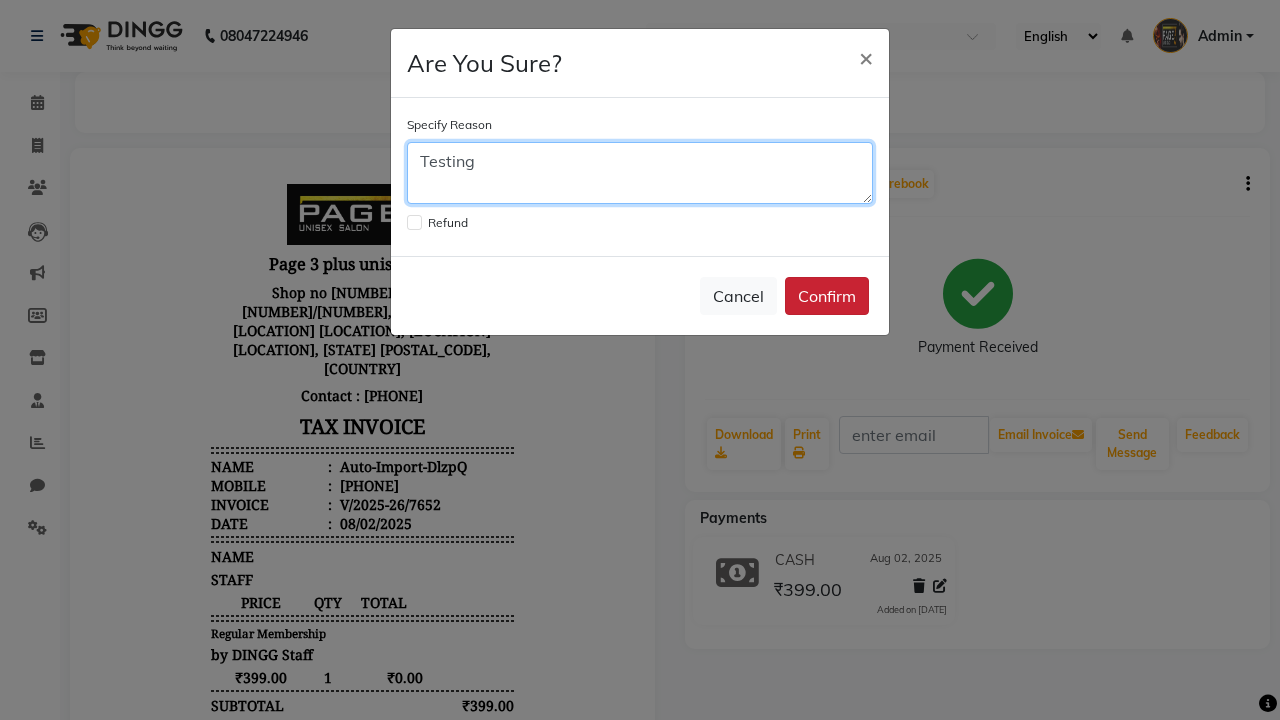 type on "Testing" 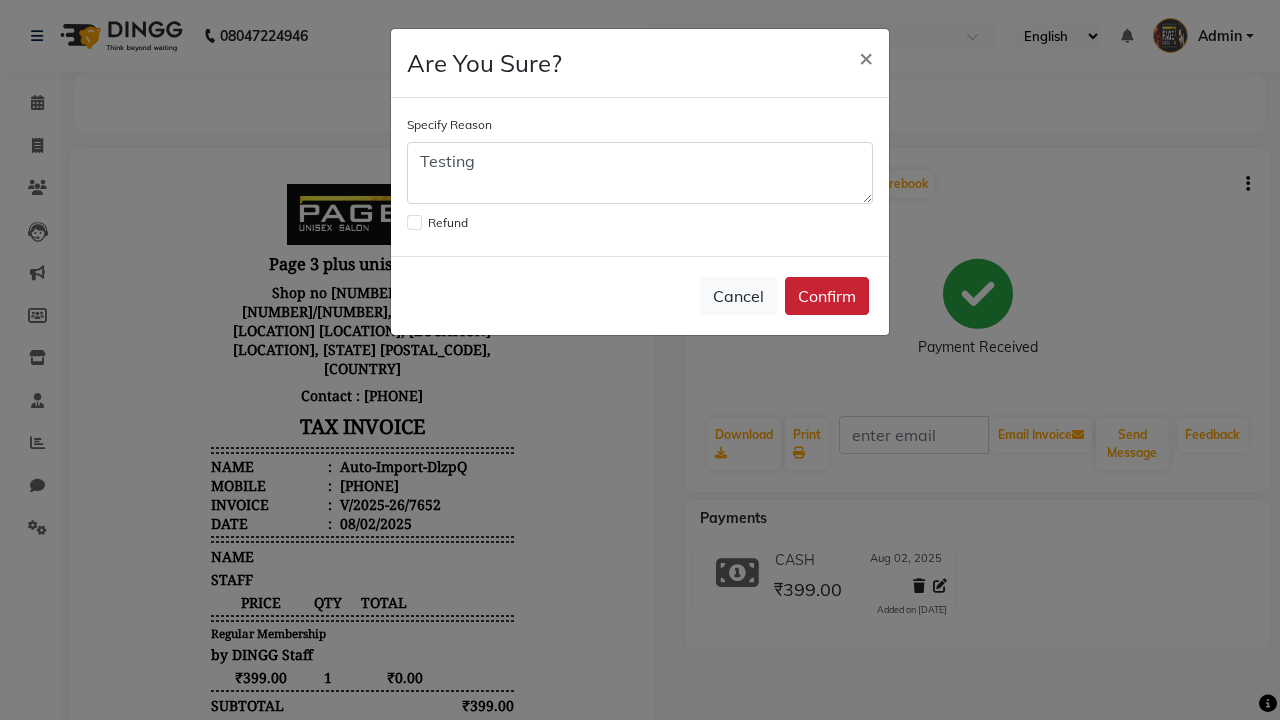 click on "Confirm" 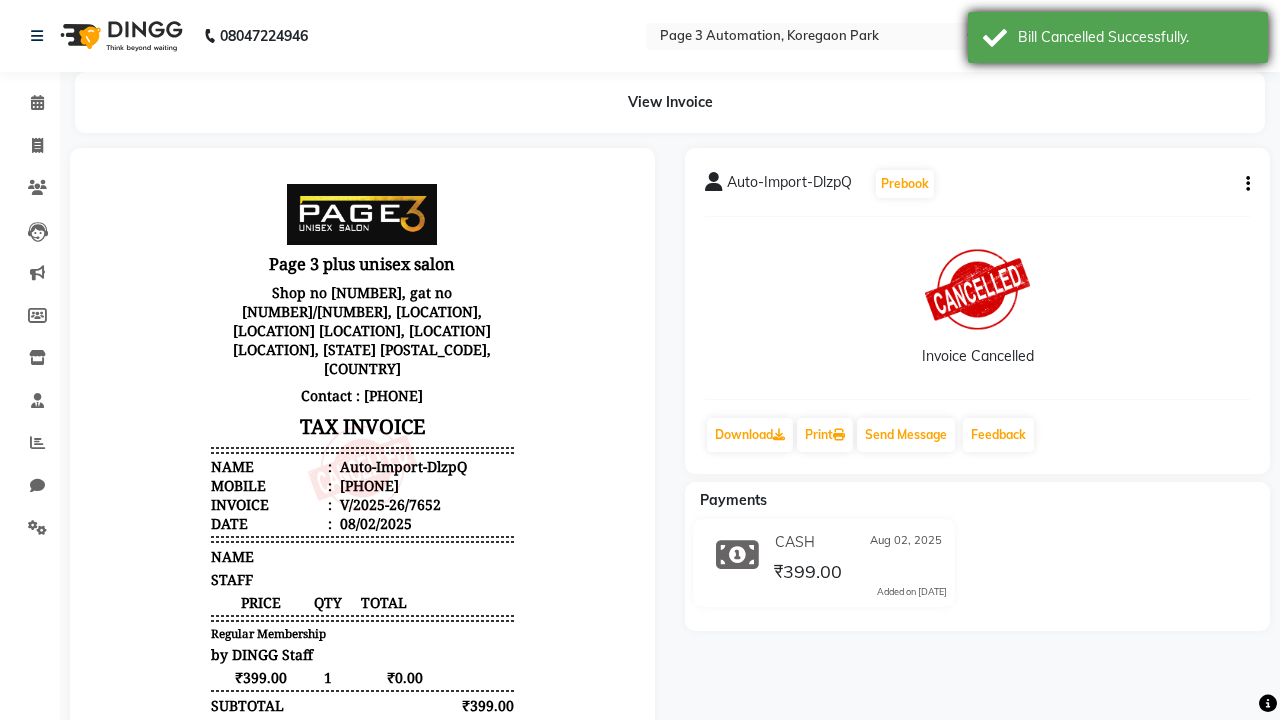 click on "Bill Cancelled Successfully." at bounding box center [1135, 37] 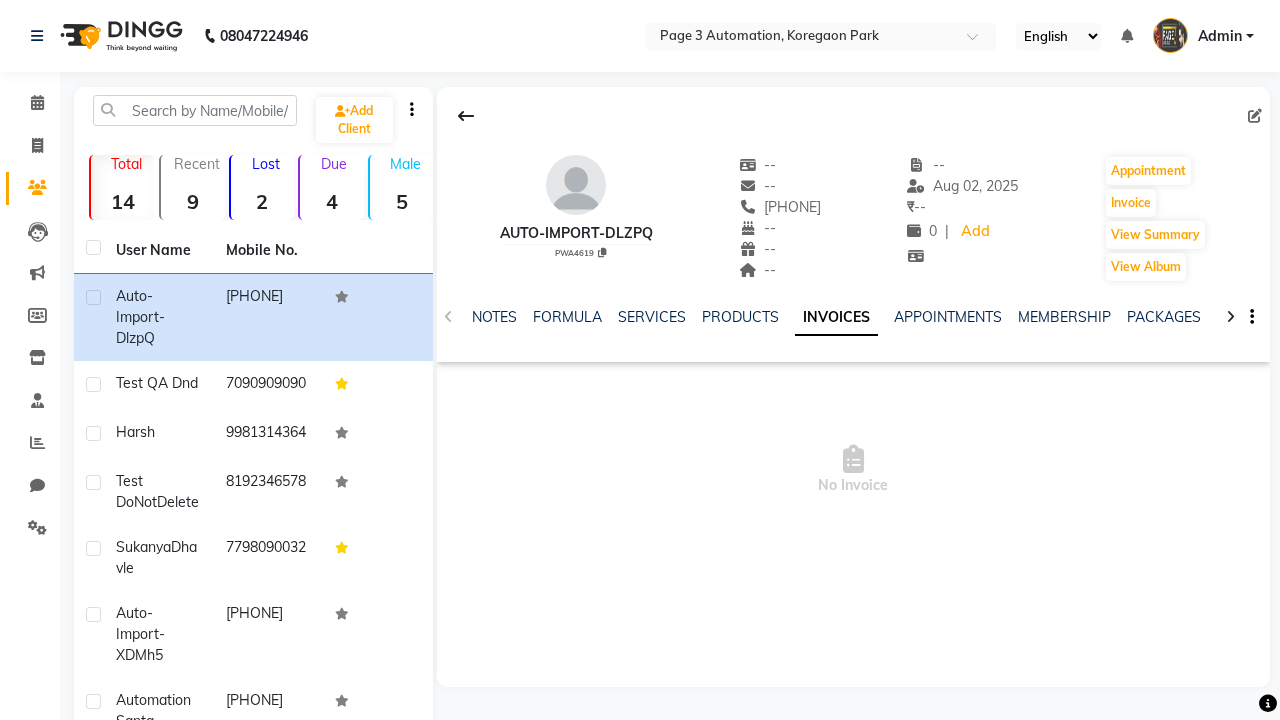 scroll, scrollTop: 0, scrollLeft: 0, axis: both 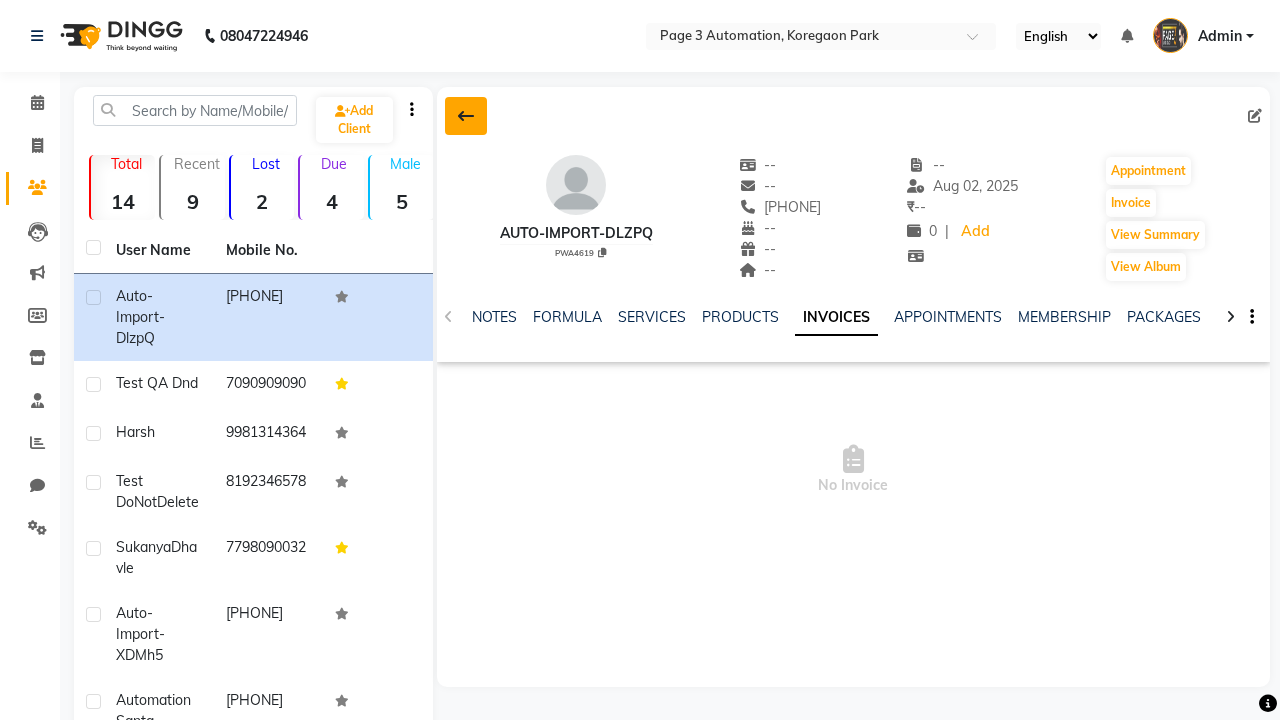 click 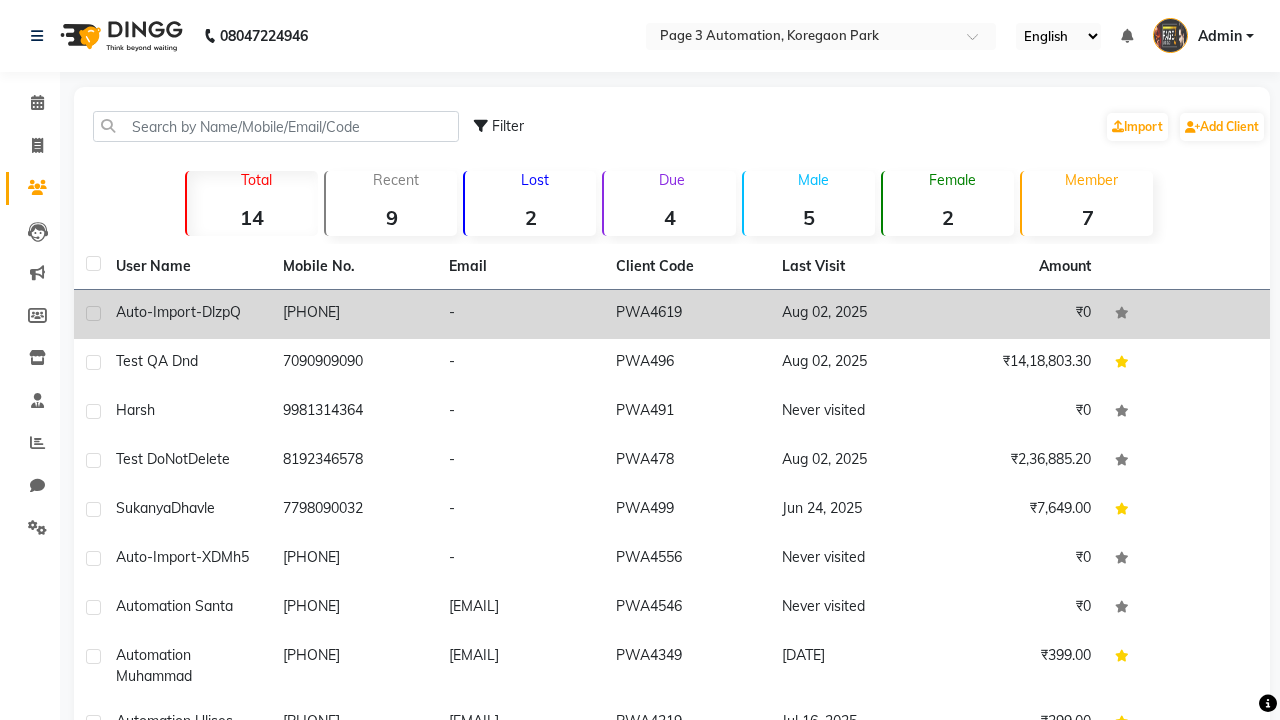 click 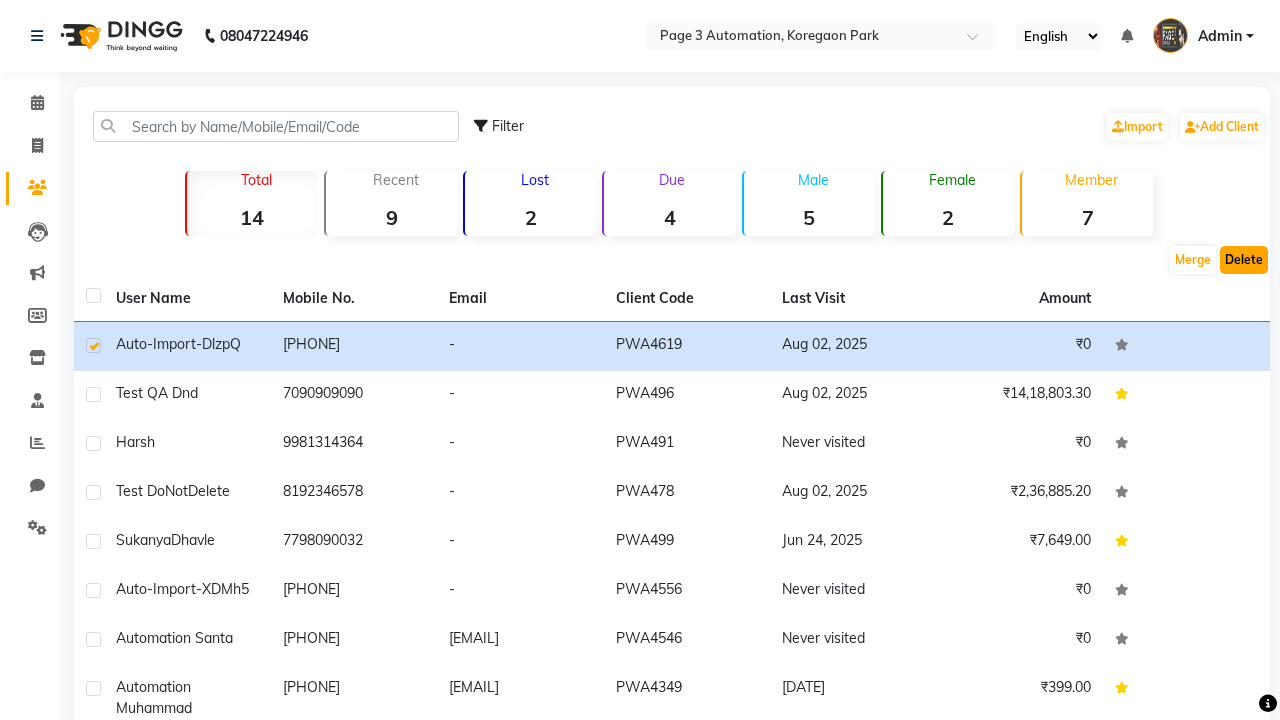 click on "Delete" 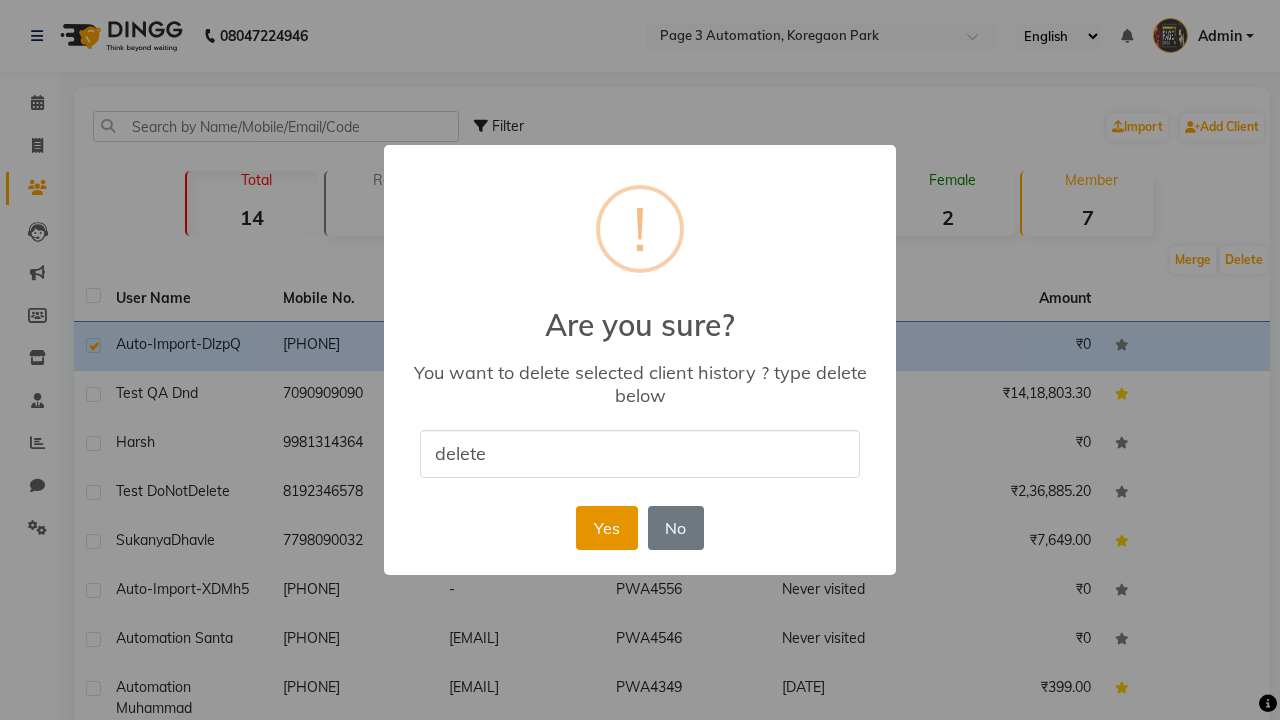 type on "delete" 